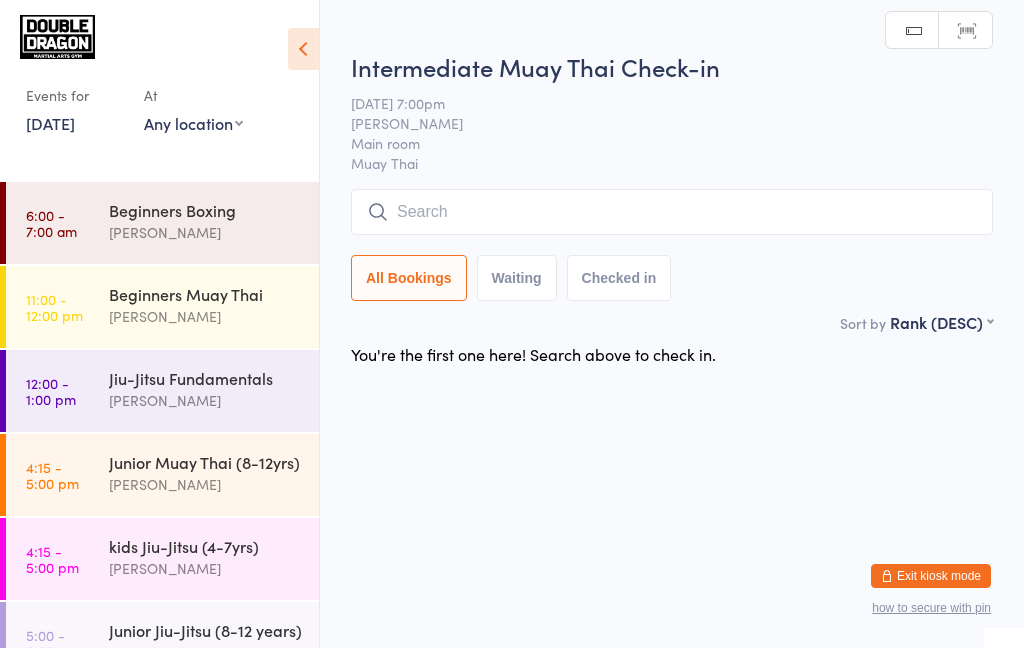 scroll, scrollTop: 0, scrollLeft: 0, axis: both 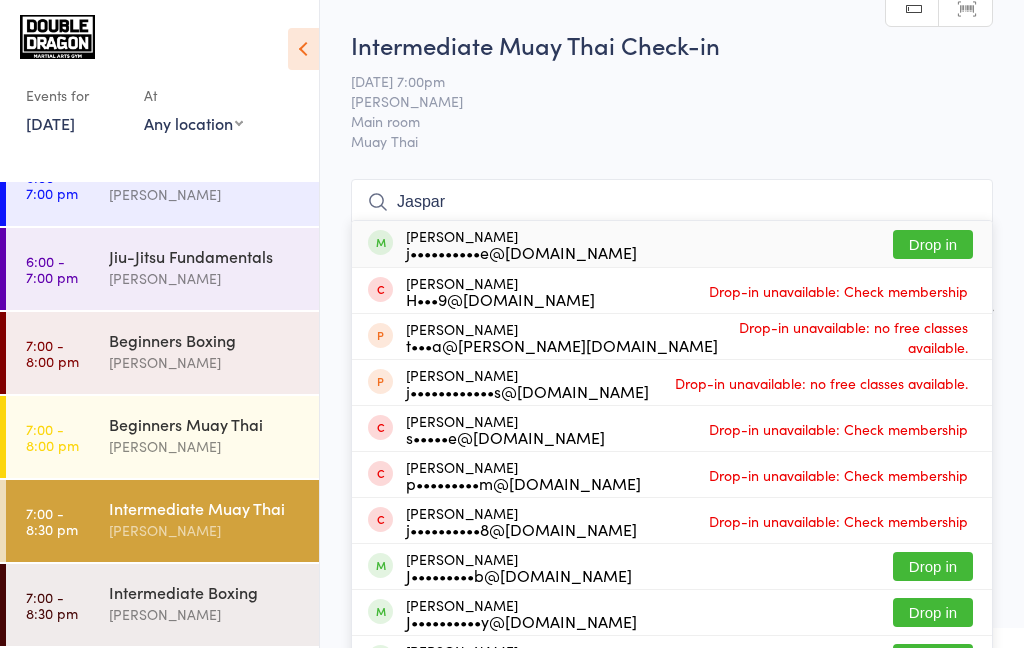 type on "Jaspar" 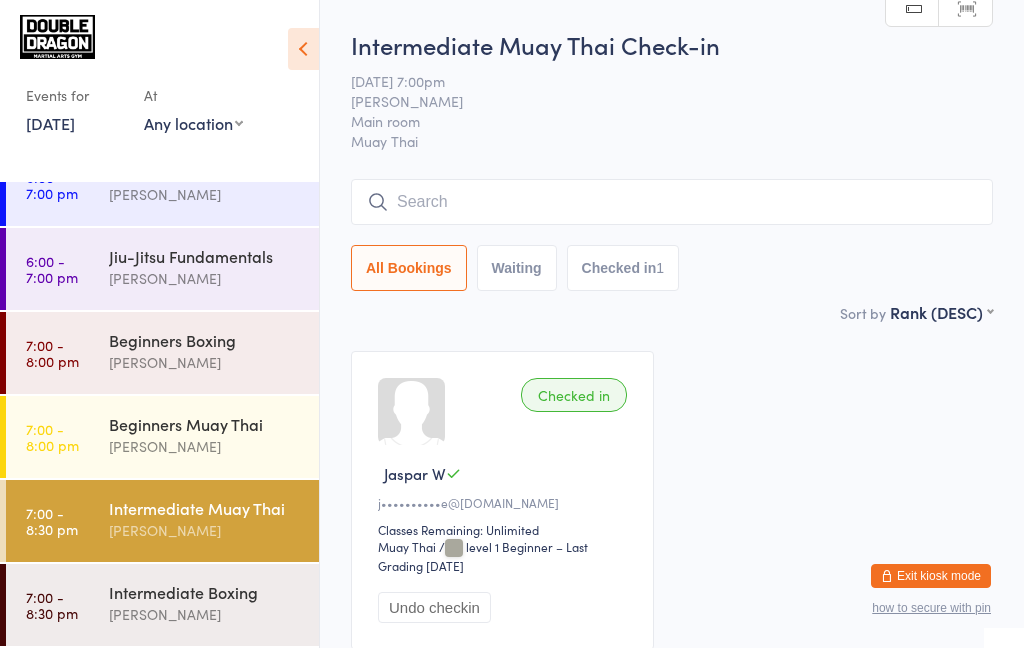 click on "Intermediate Muay Thai [PERSON_NAME]" at bounding box center (214, 519) 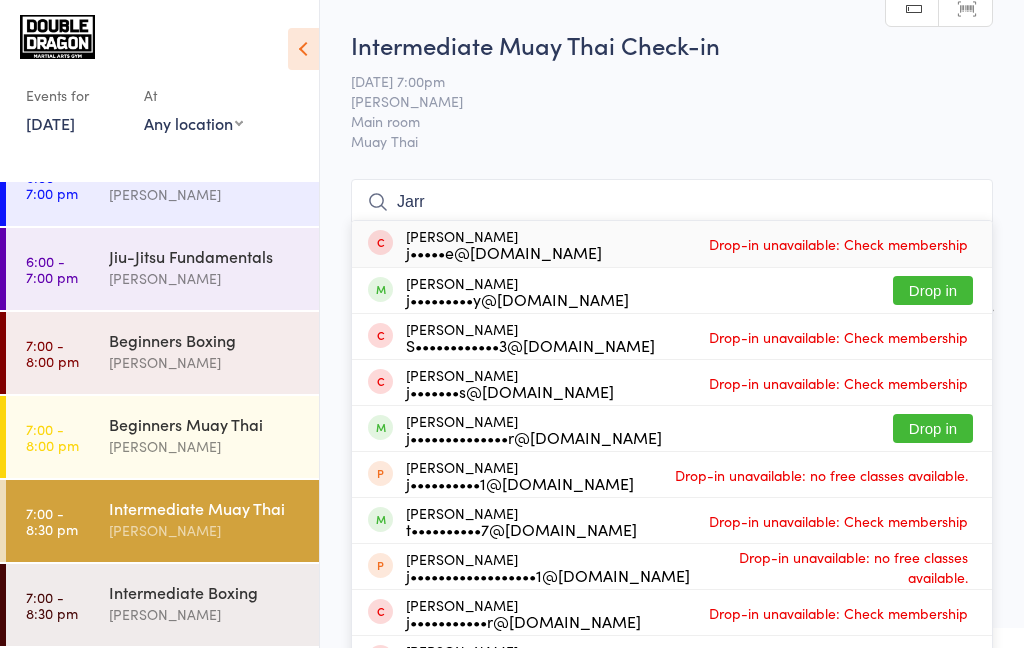 type on "Jarr" 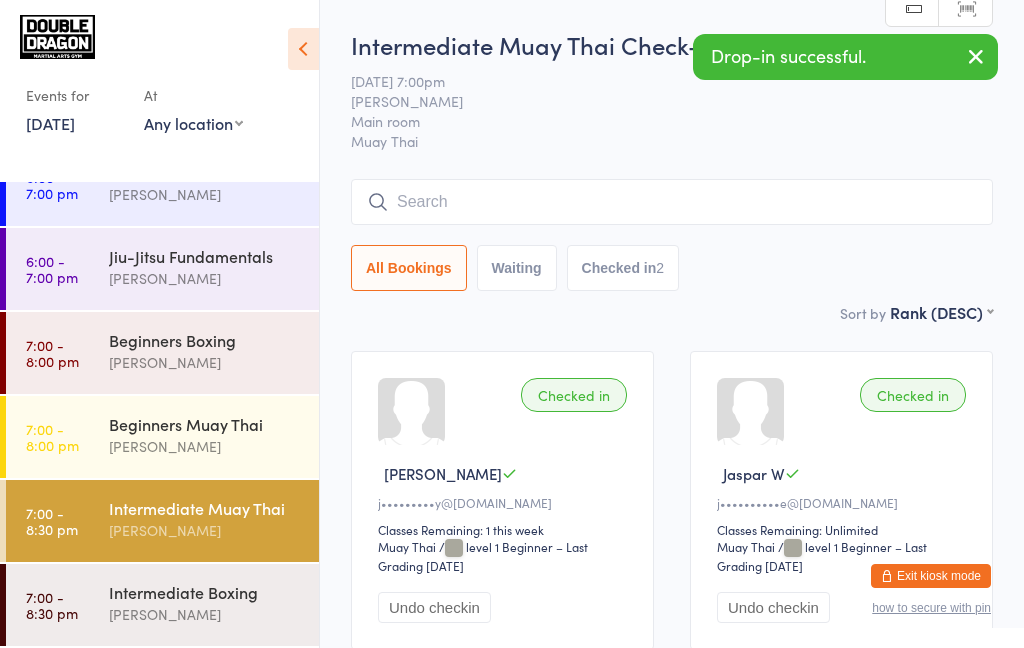 click on "7:00 - 8:30 pm Intermediate Muay Thai [PERSON_NAME]" at bounding box center (162, 521) 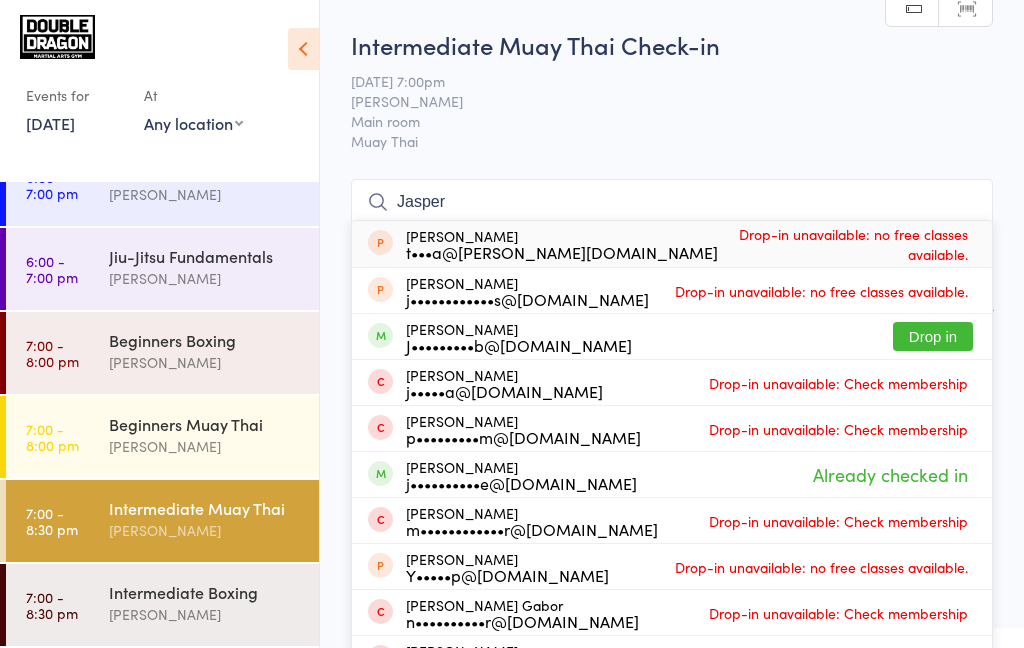 type on "Jasper" 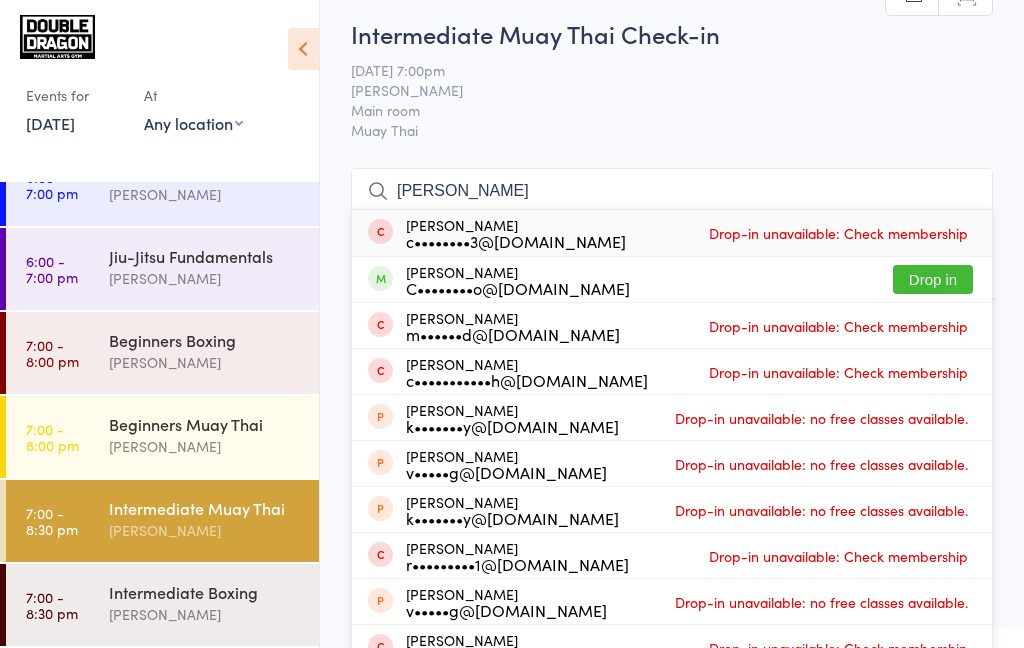 scroll, scrollTop: 12, scrollLeft: 0, axis: vertical 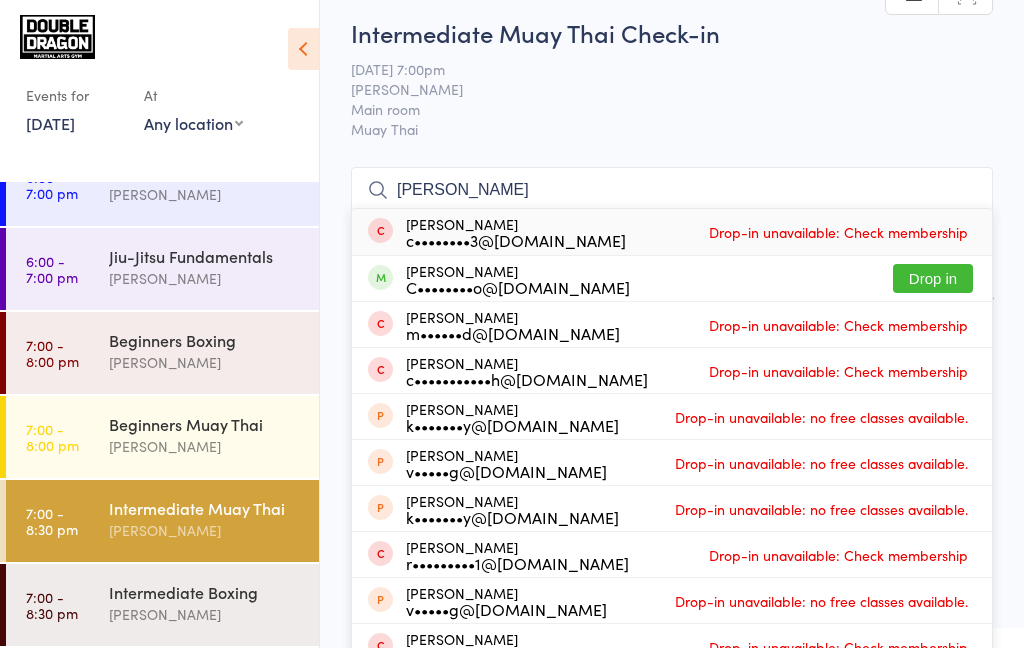 type on "[PERSON_NAME]" 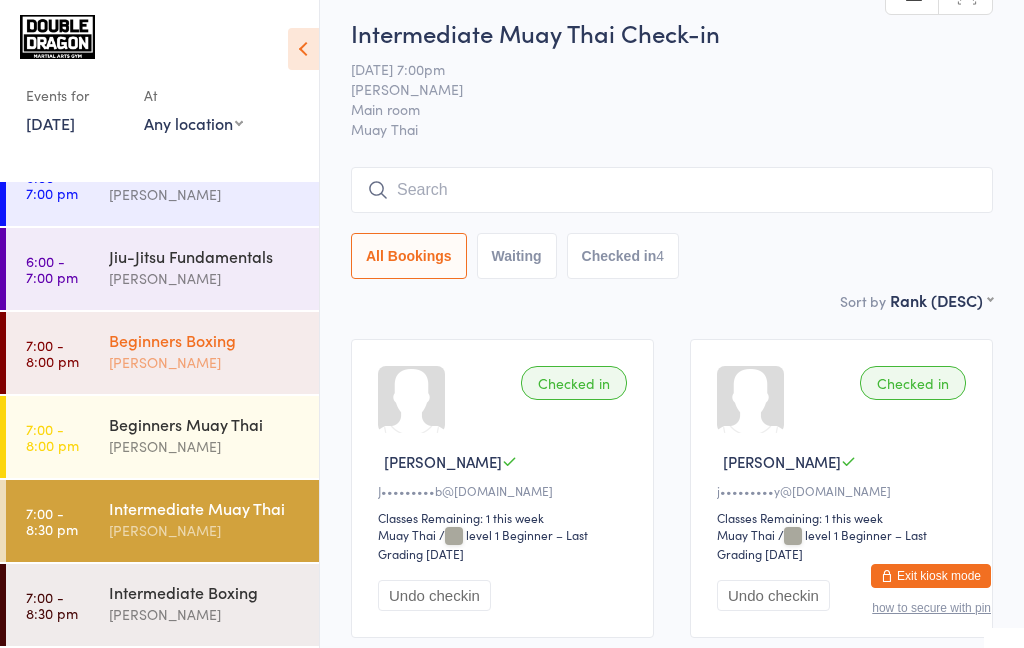 click on "[PERSON_NAME]" at bounding box center [205, 362] 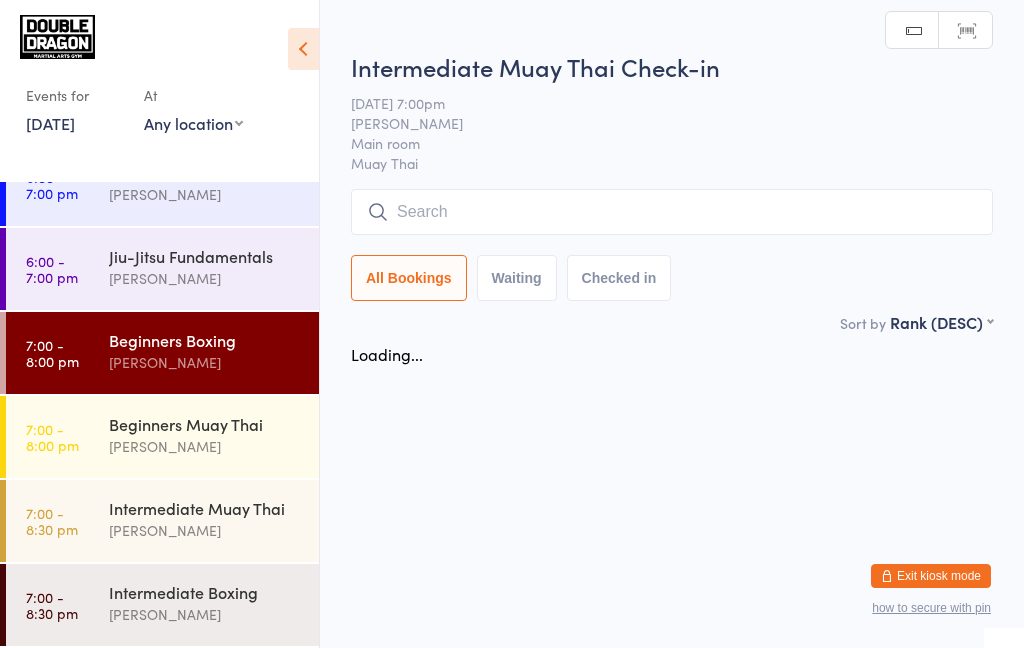 scroll, scrollTop: 0, scrollLeft: 0, axis: both 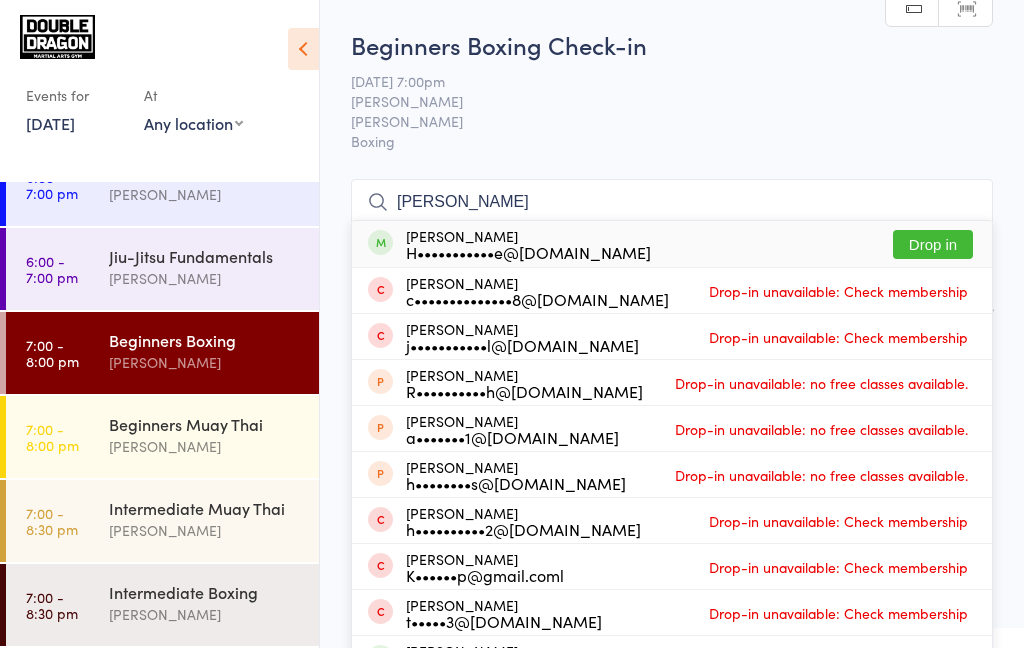 type on "[PERSON_NAME]" 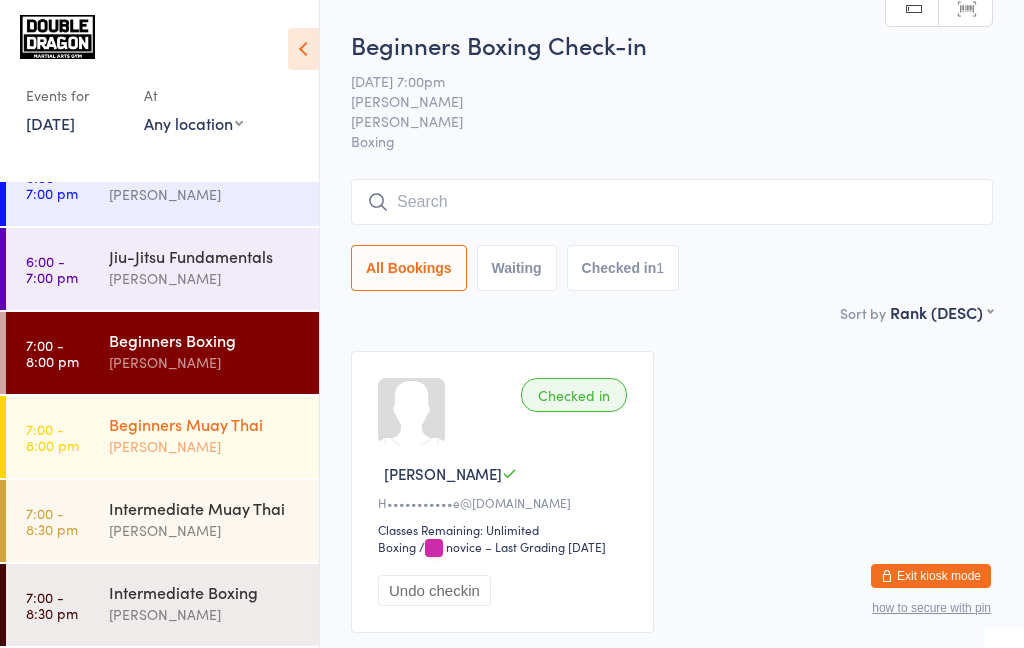 click on "[PERSON_NAME]" at bounding box center (205, 446) 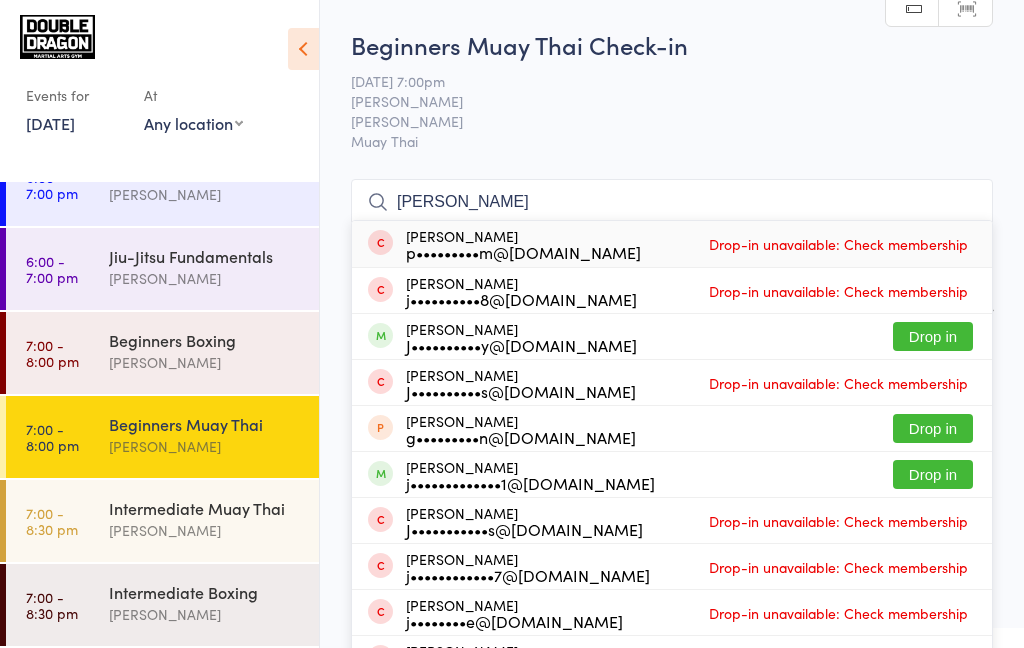 type on "[PERSON_NAME]" 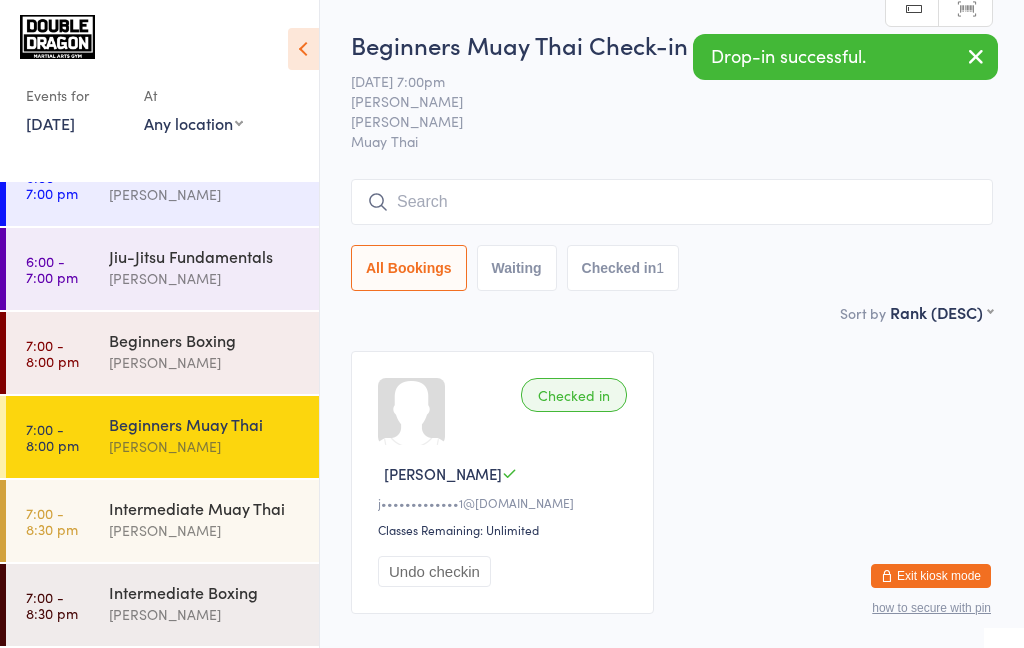 click on "Drop-in successful." at bounding box center (845, 57) 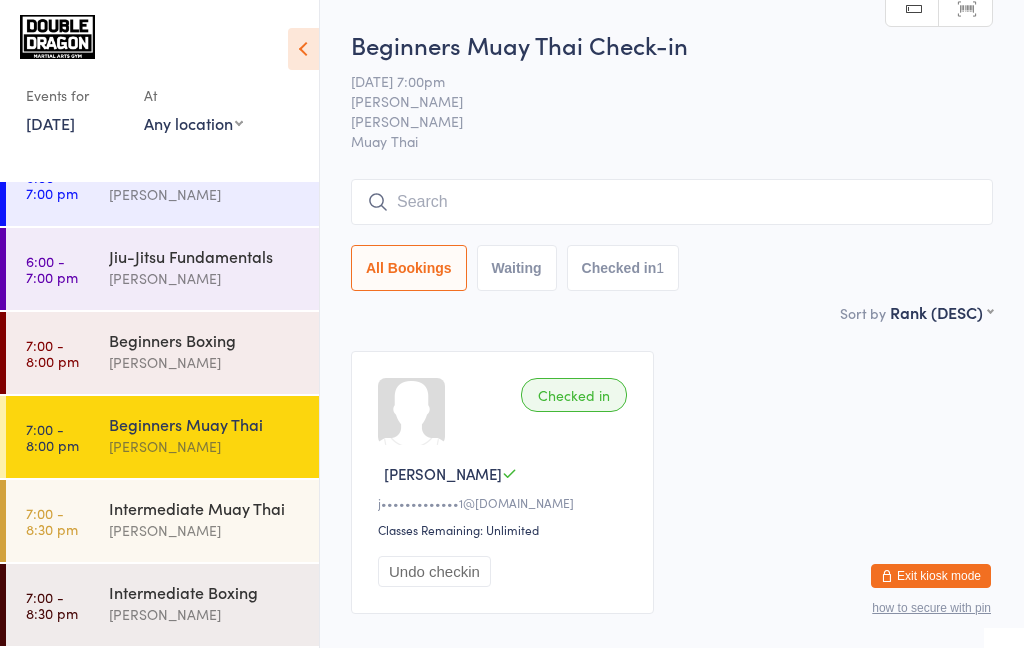 scroll, scrollTop: 10, scrollLeft: 0, axis: vertical 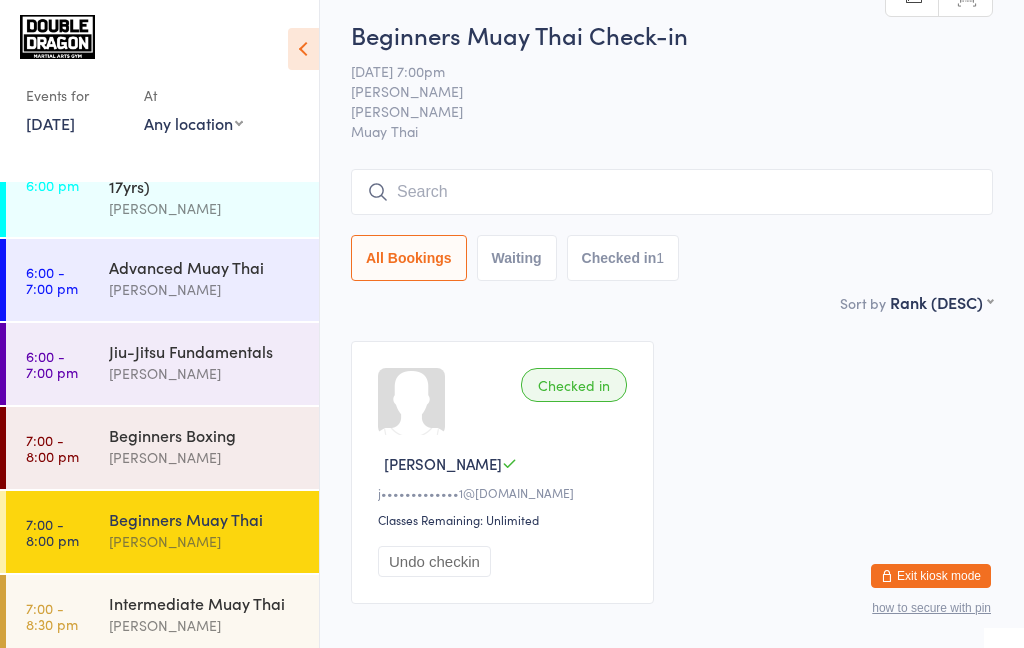 click on "[PERSON_NAME]" at bounding box center [205, 709] 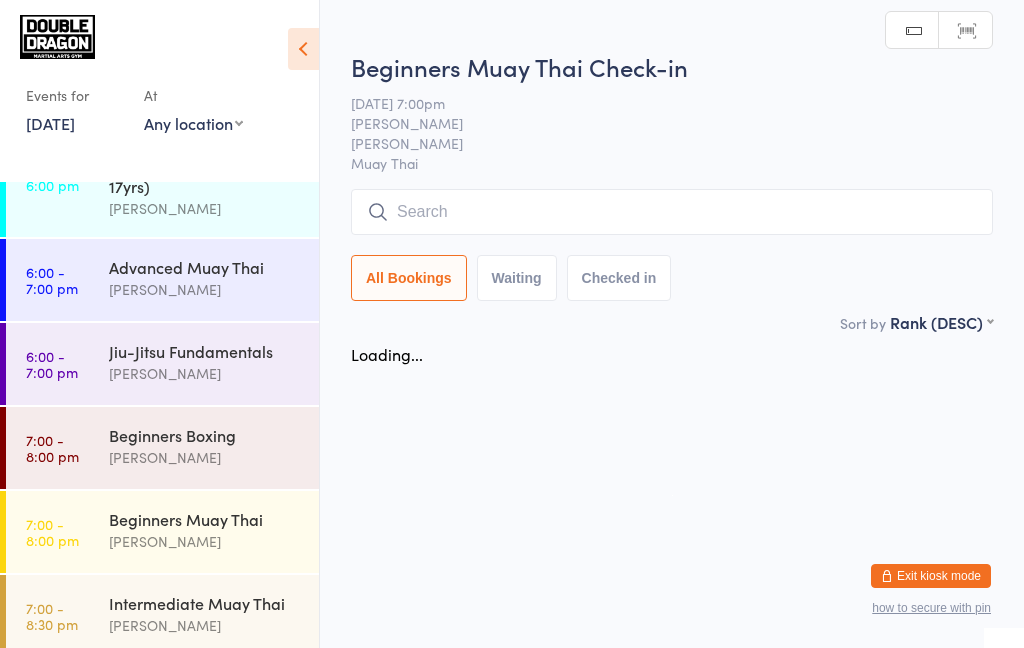 scroll, scrollTop: 0, scrollLeft: 0, axis: both 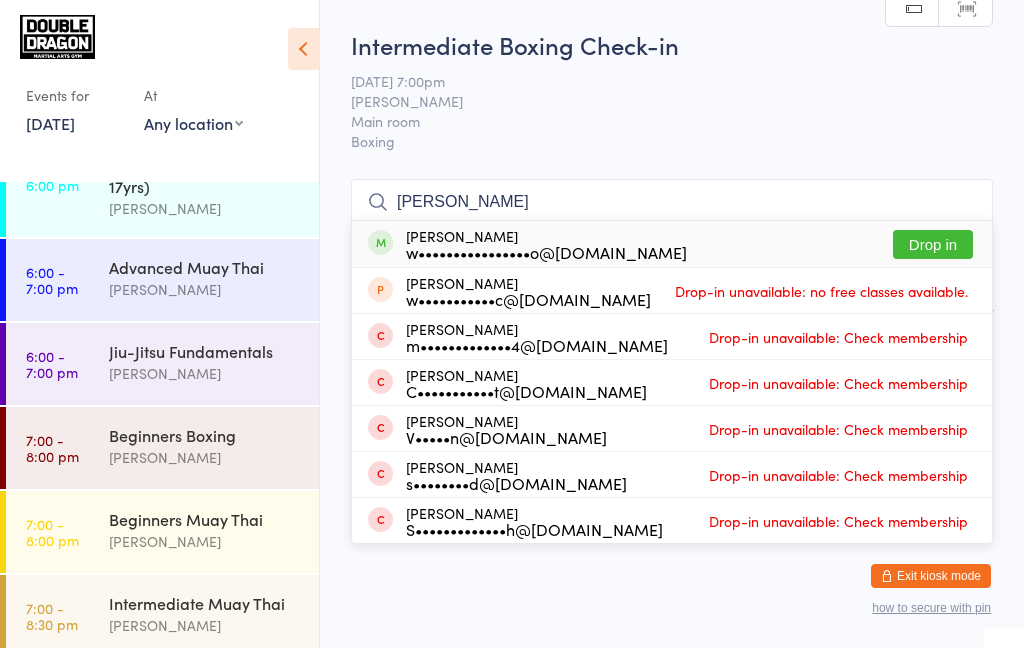 type on "[PERSON_NAME]" 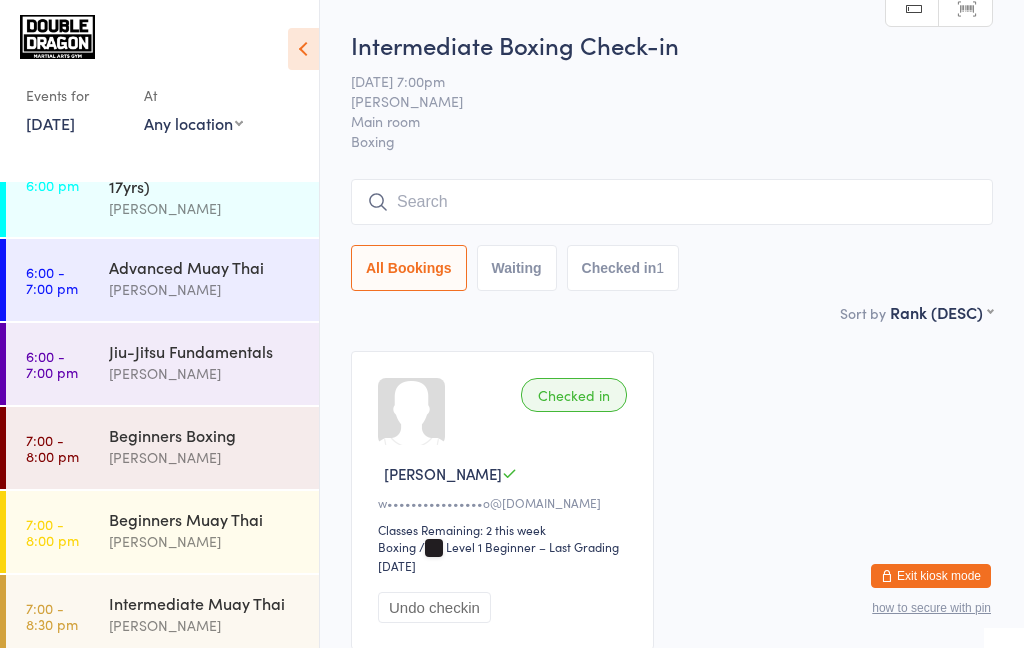 type on "V" 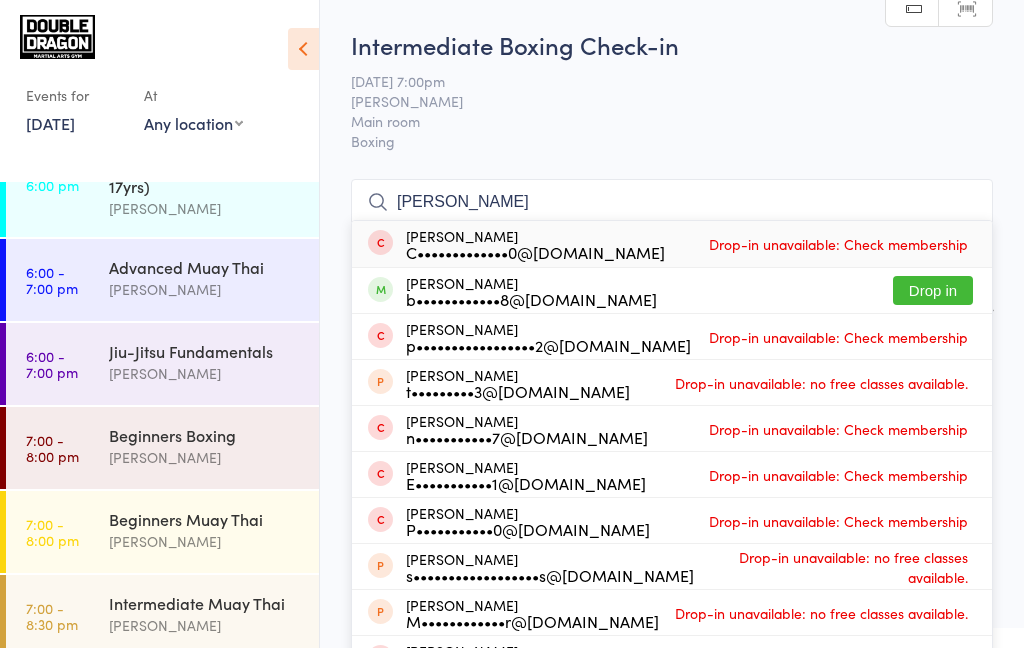 type on "[PERSON_NAME]" 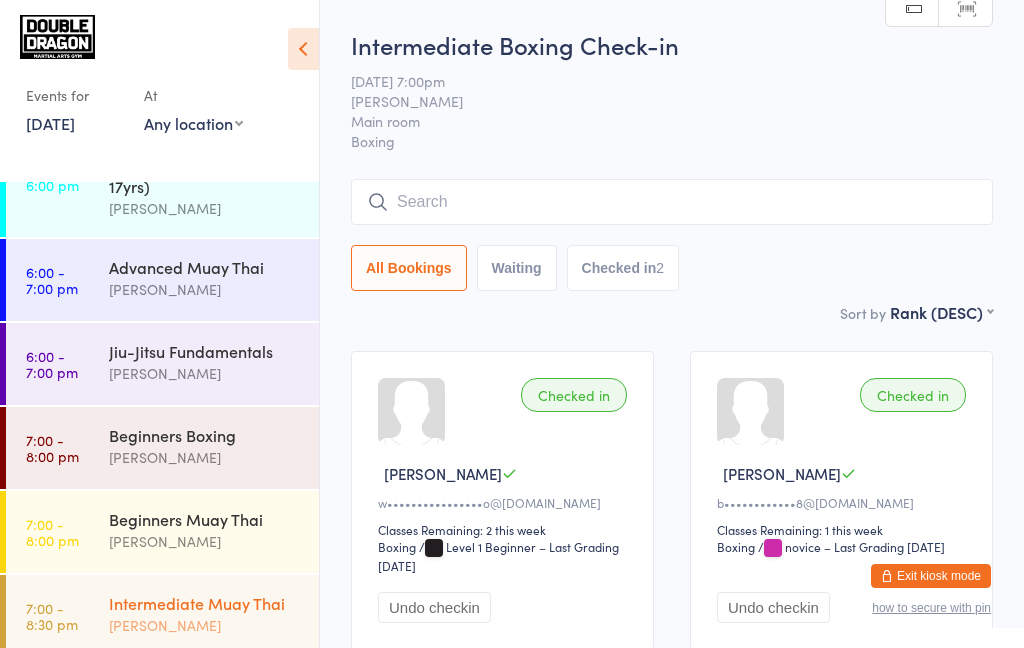 click on "7:00 - 8:30 pm" at bounding box center (52, 616) 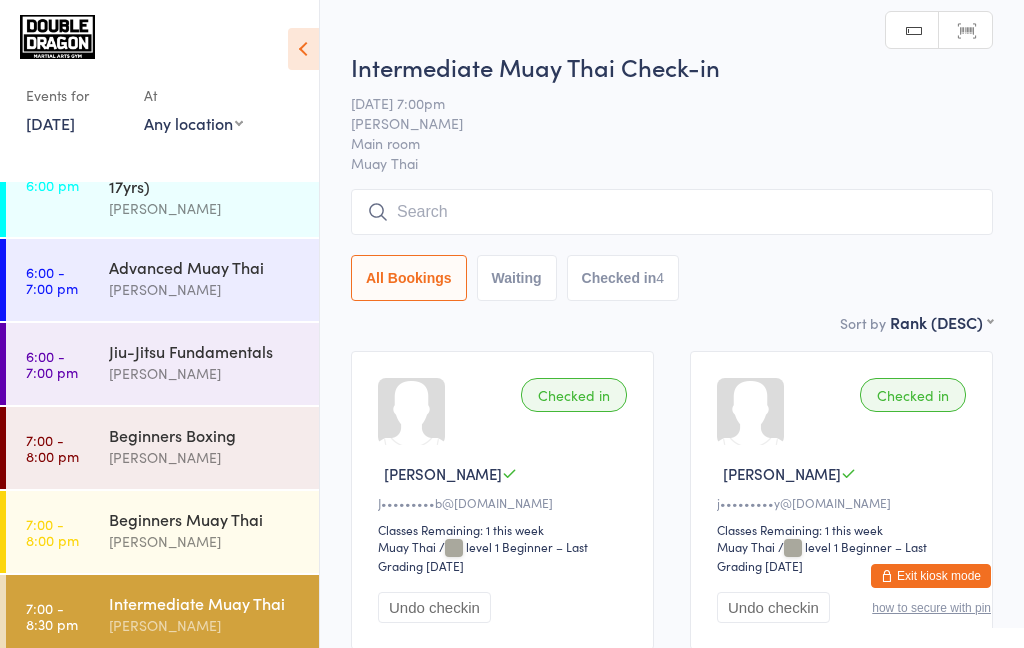 type on "N" 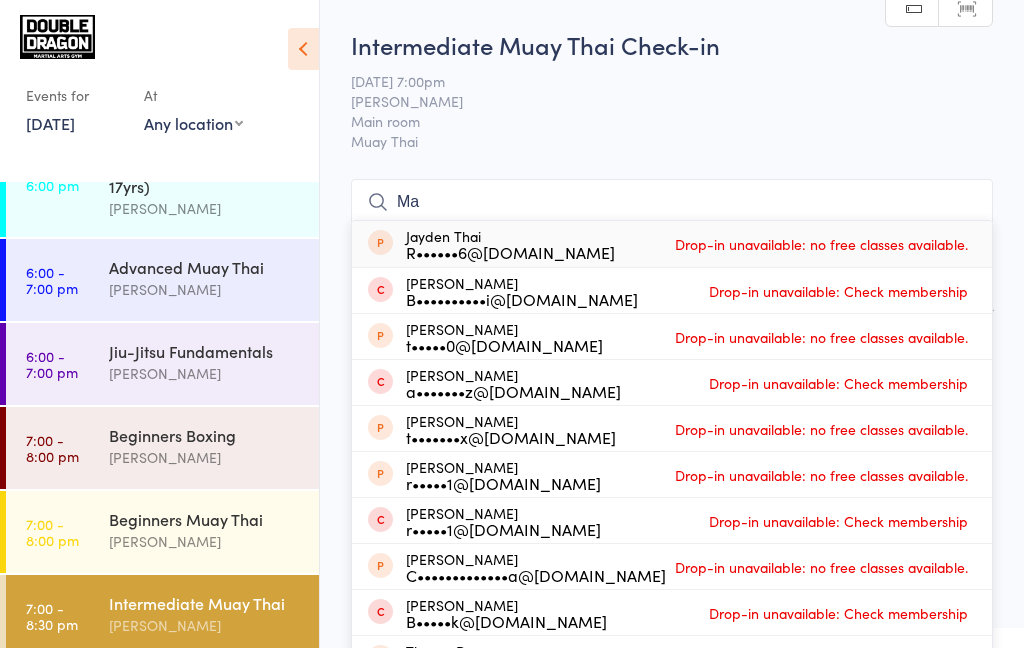 type on "M" 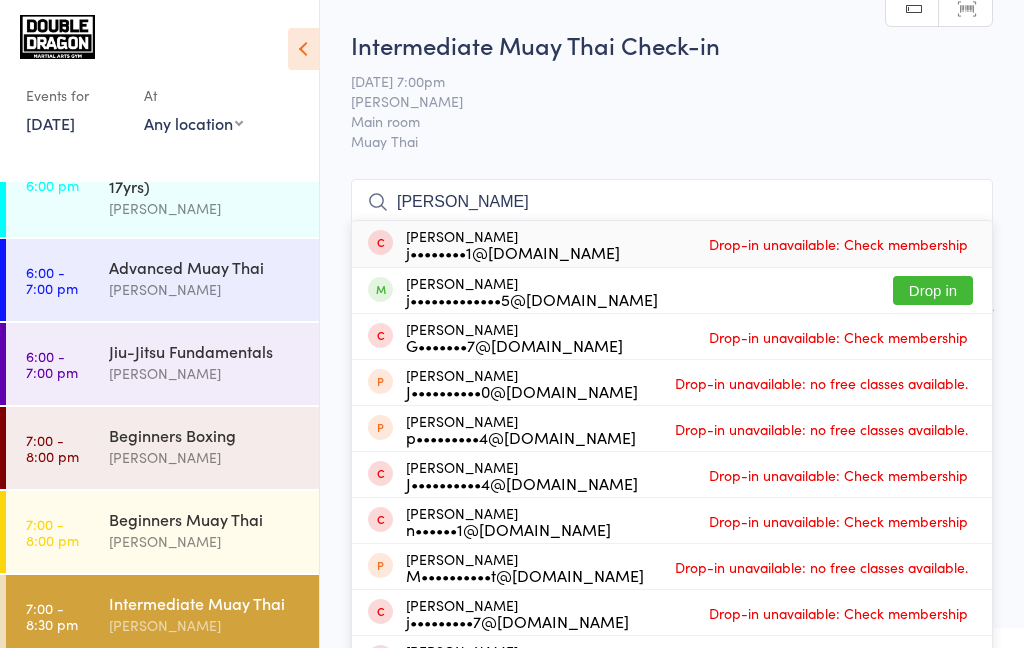 type on "[PERSON_NAME]" 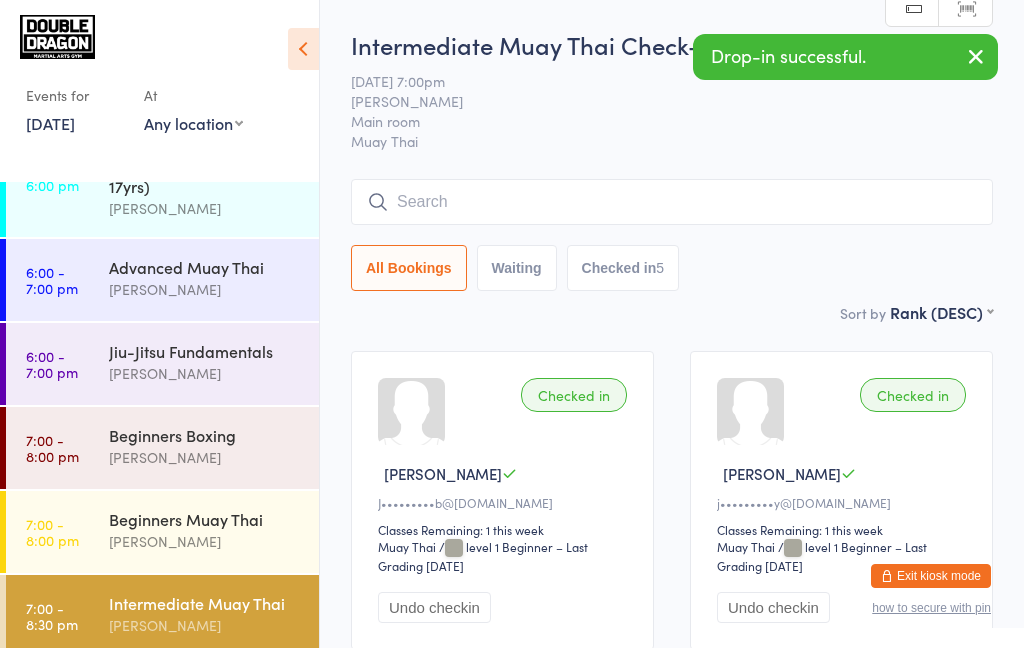click on "7:00 - 8:30 pm Intermediate Muay Thai [PERSON_NAME]" at bounding box center (162, 616) 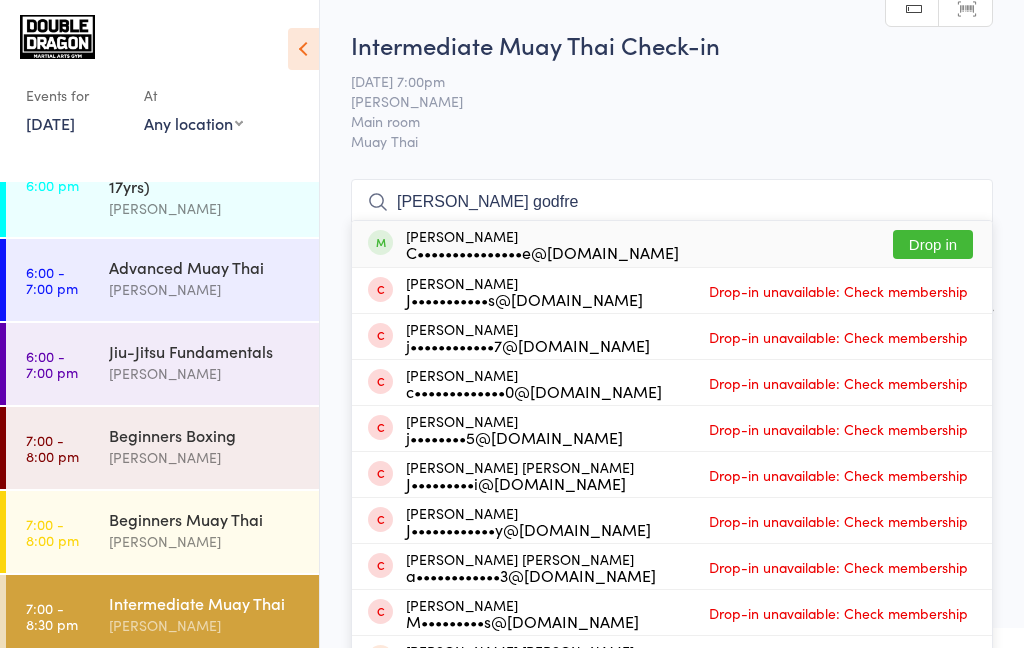 type on "[PERSON_NAME] godfre" 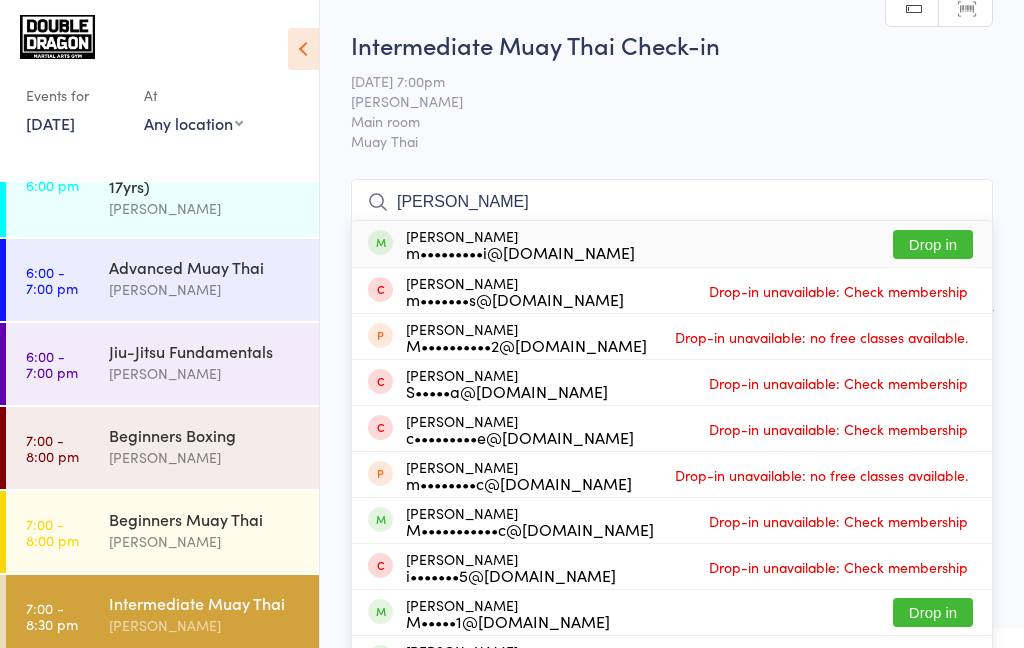 type on "[PERSON_NAME]" 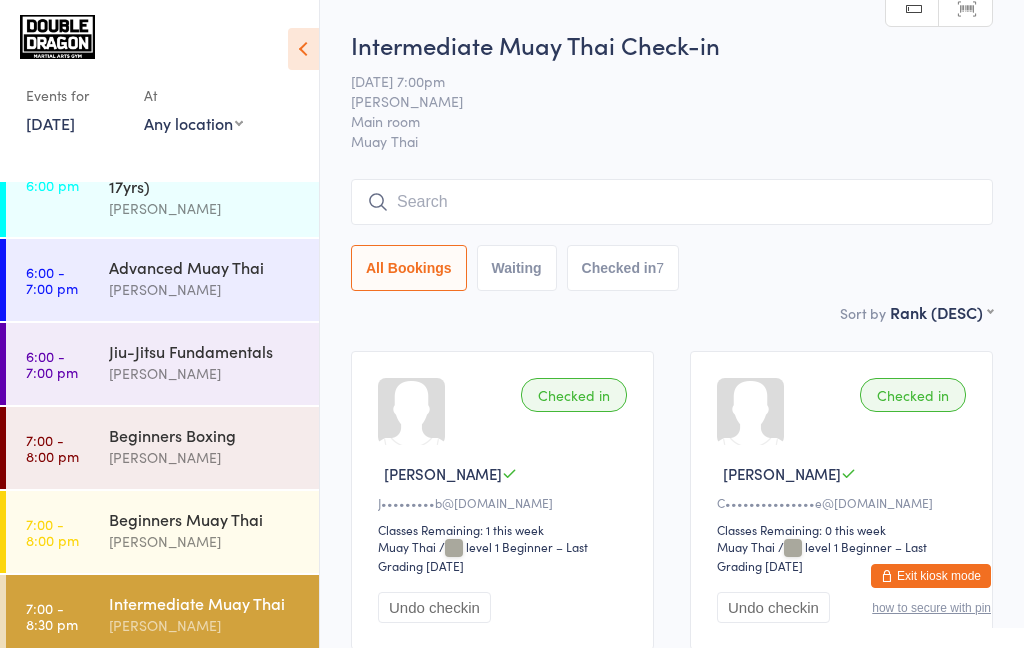 type on "L" 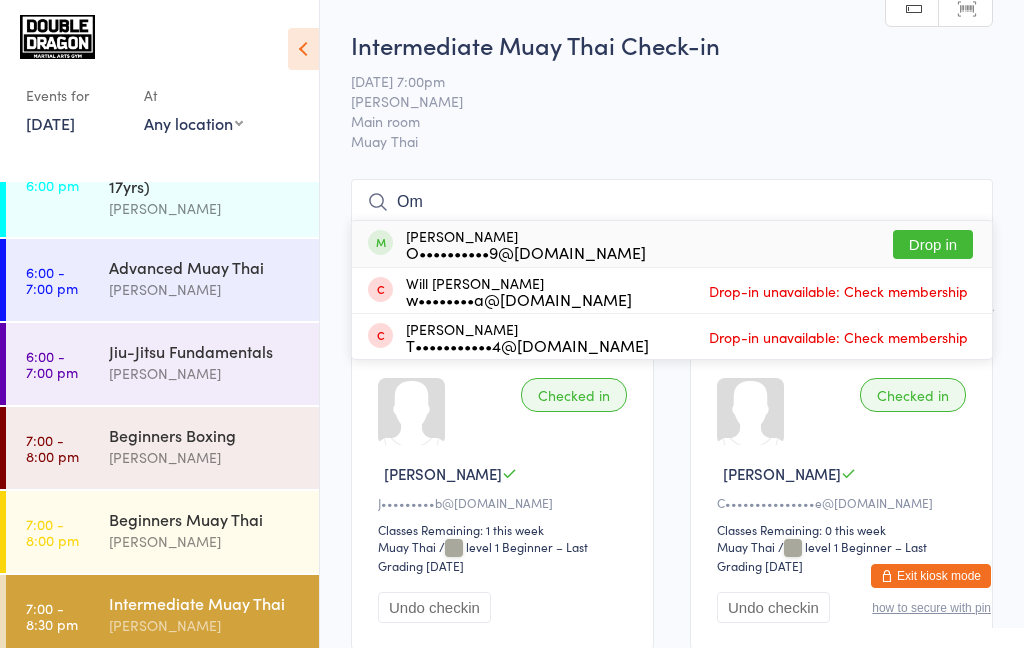 type on "Om" 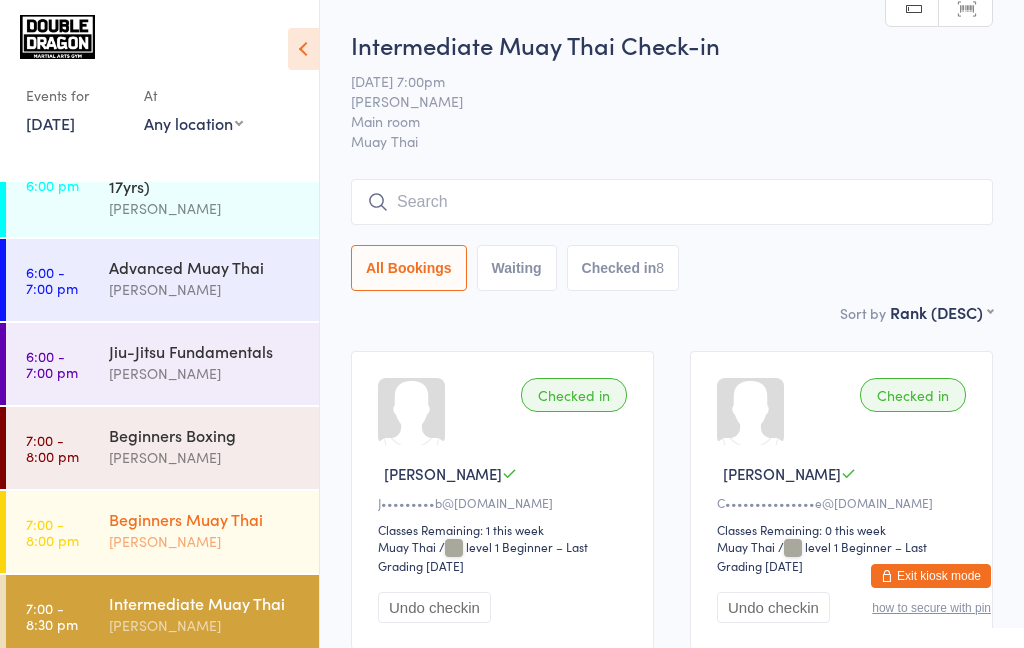 click on "7:00 - 8:00 pm Beginners Muay Thai [PERSON_NAME]" at bounding box center [162, 532] 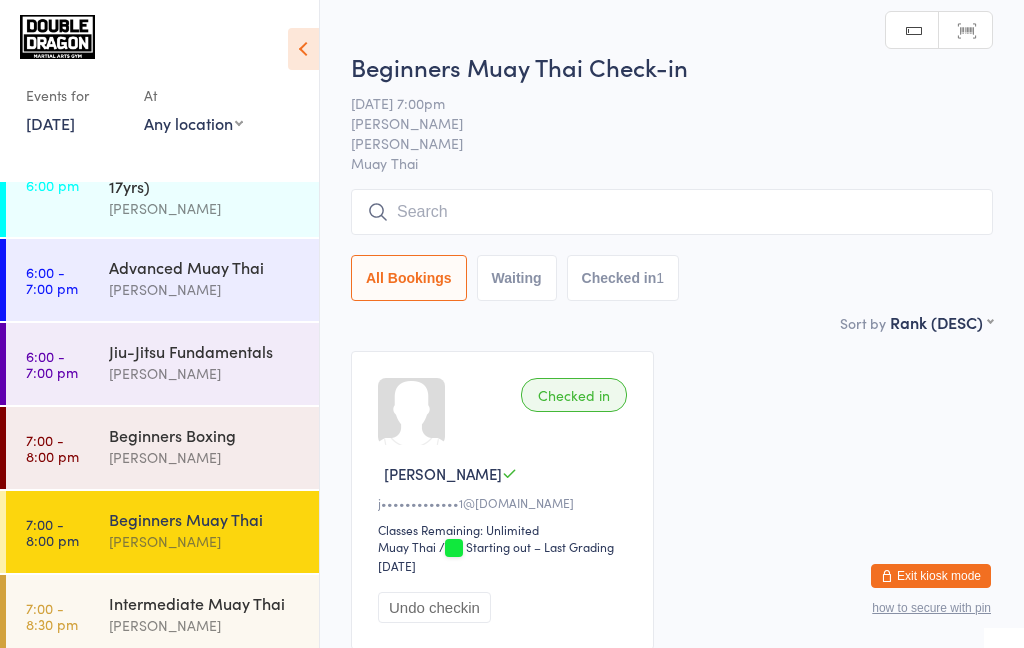 click at bounding box center (672, 212) 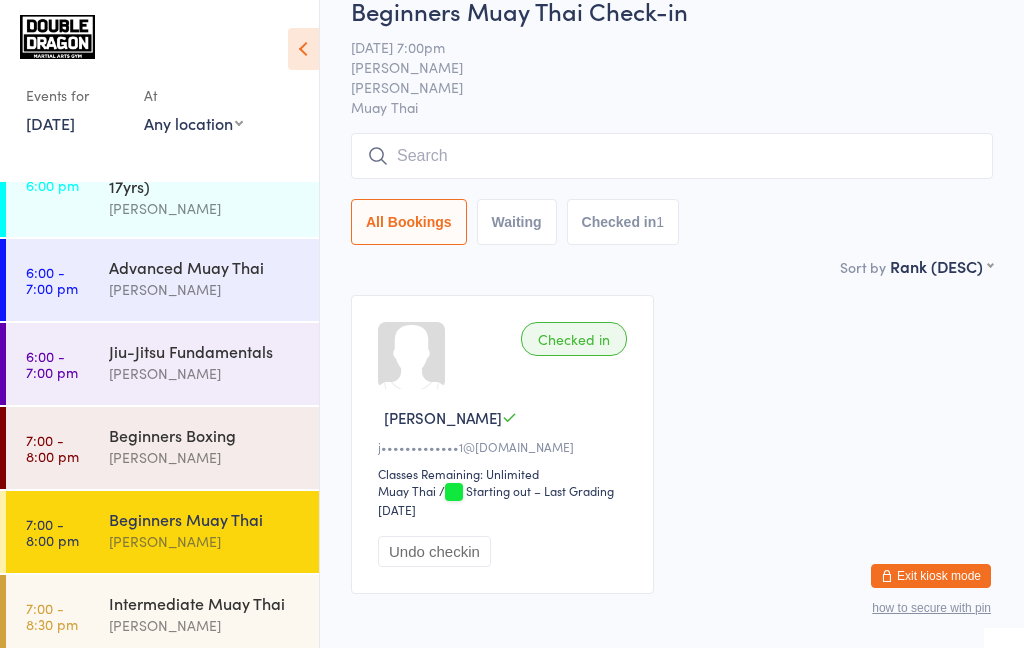 scroll, scrollTop: 141, scrollLeft: 0, axis: vertical 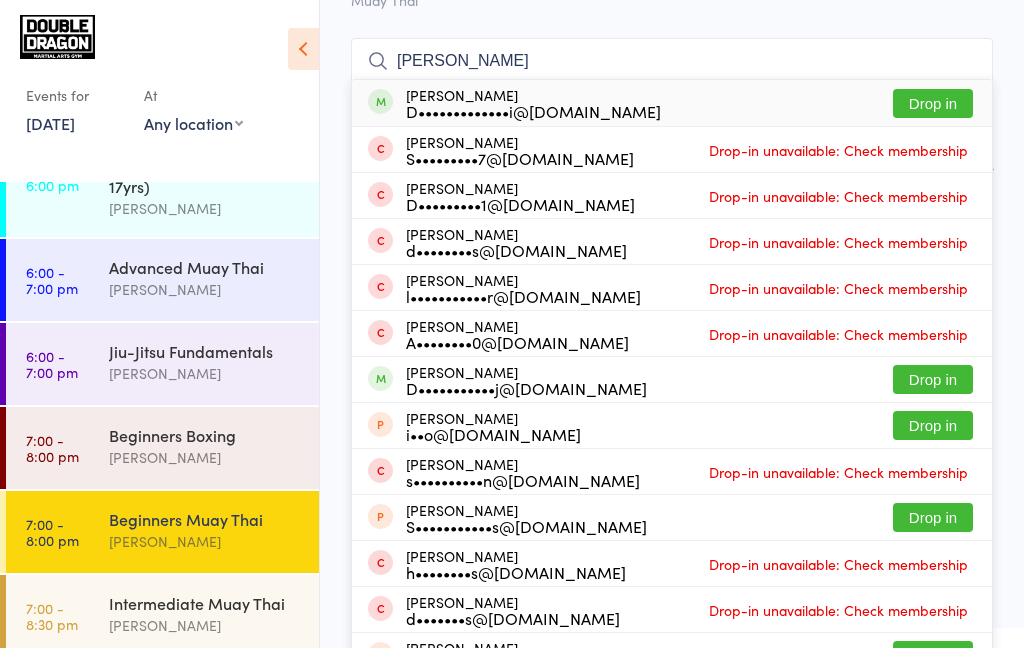 type on "[PERSON_NAME]" 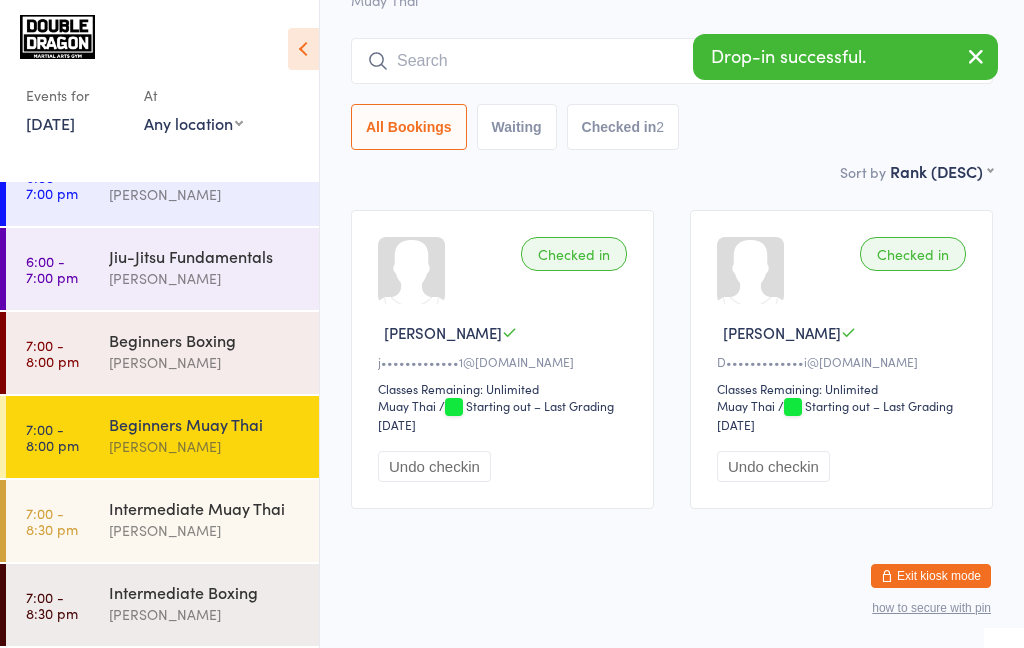 scroll, scrollTop: 644, scrollLeft: 0, axis: vertical 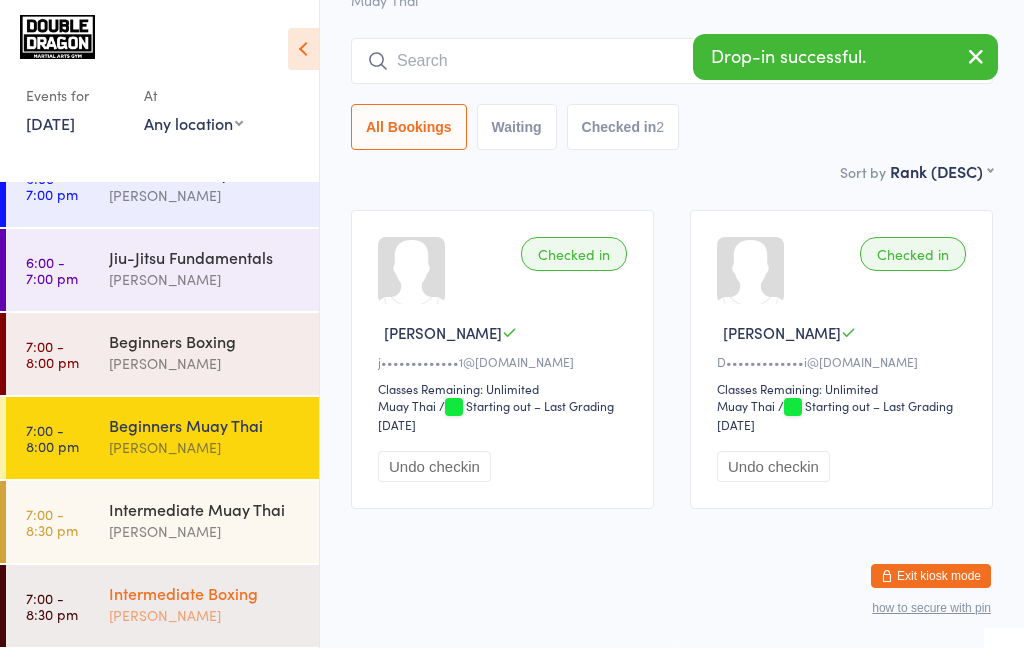 click on "7:00 - 8:30 pm Intermediate Boxing [PERSON_NAME]" at bounding box center [162, 606] 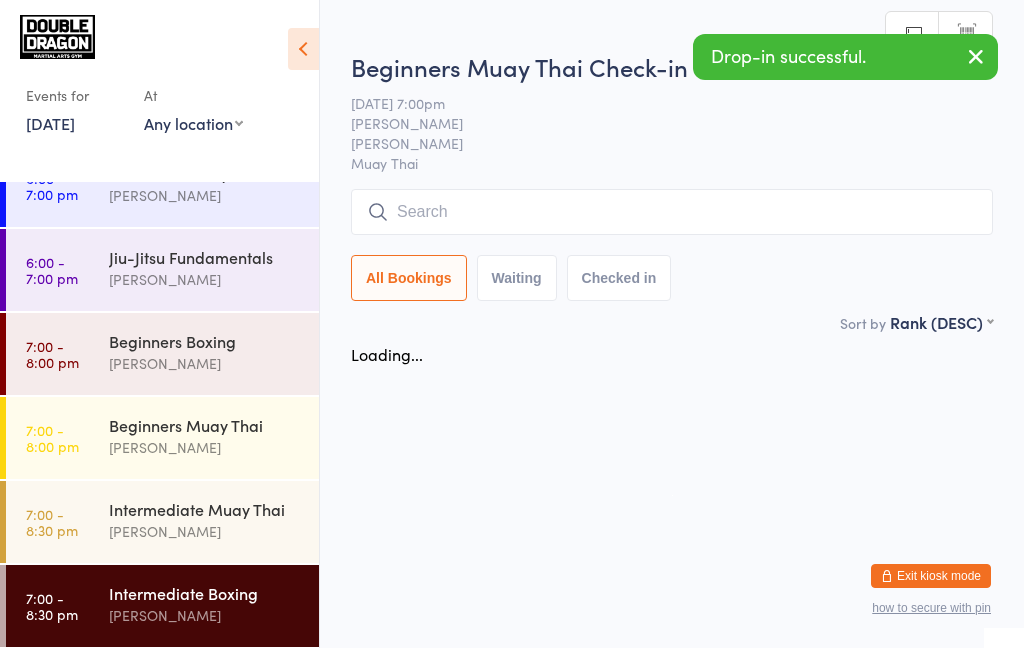 scroll, scrollTop: 0, scrollLeft: 0, axis: both 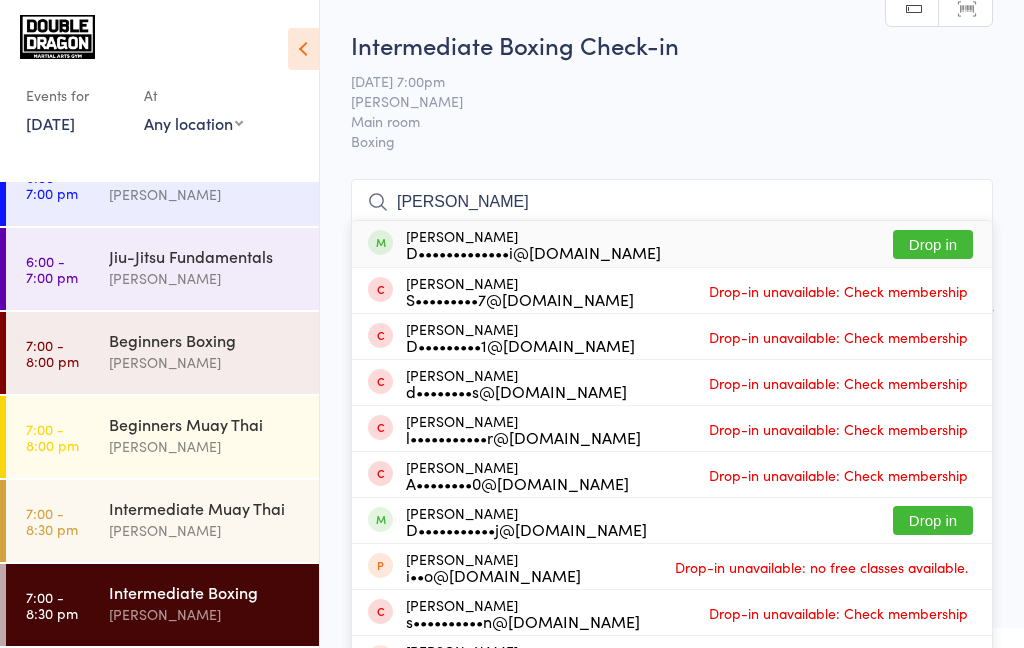 type on "[PERSON_NAME]" 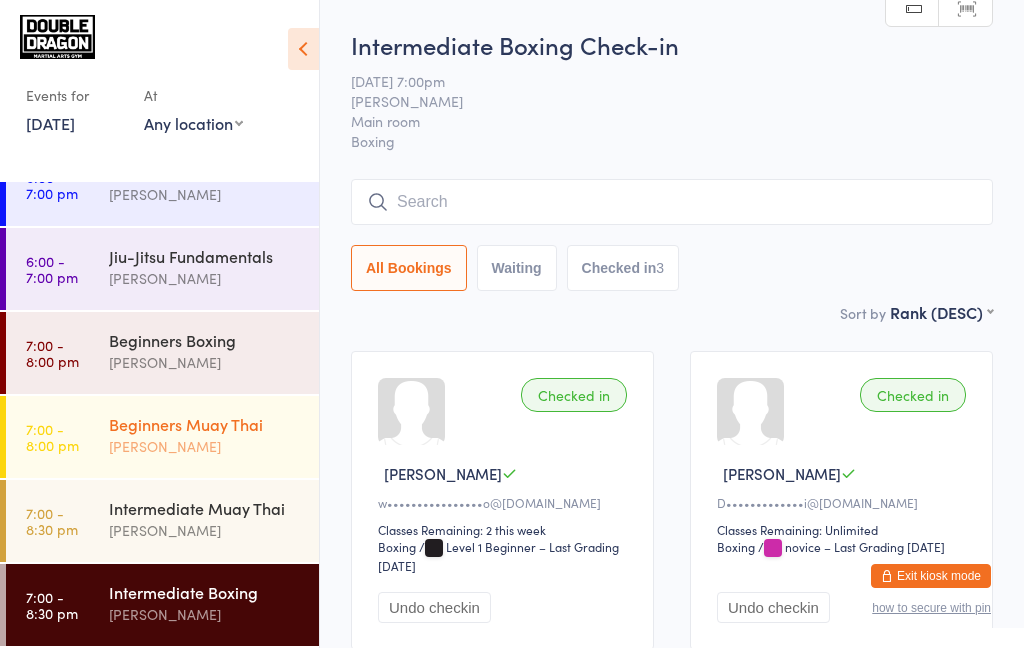 click on "[PERSON_NAME]" at bounding box center (205, 446) 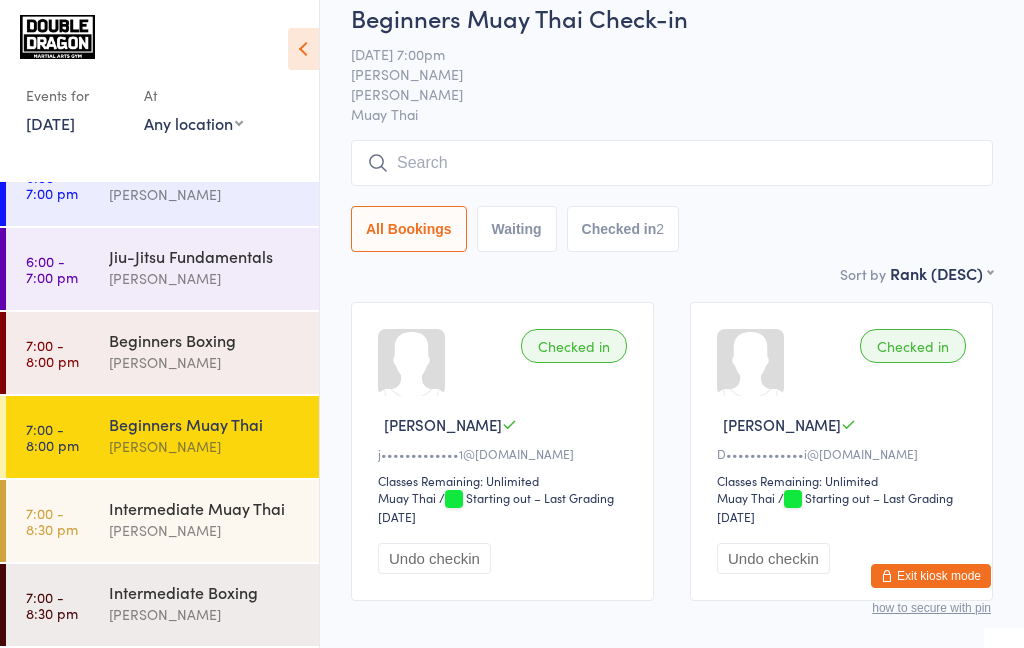 scroll, scrollTop: 0, scrollLeft: 0, axis: both 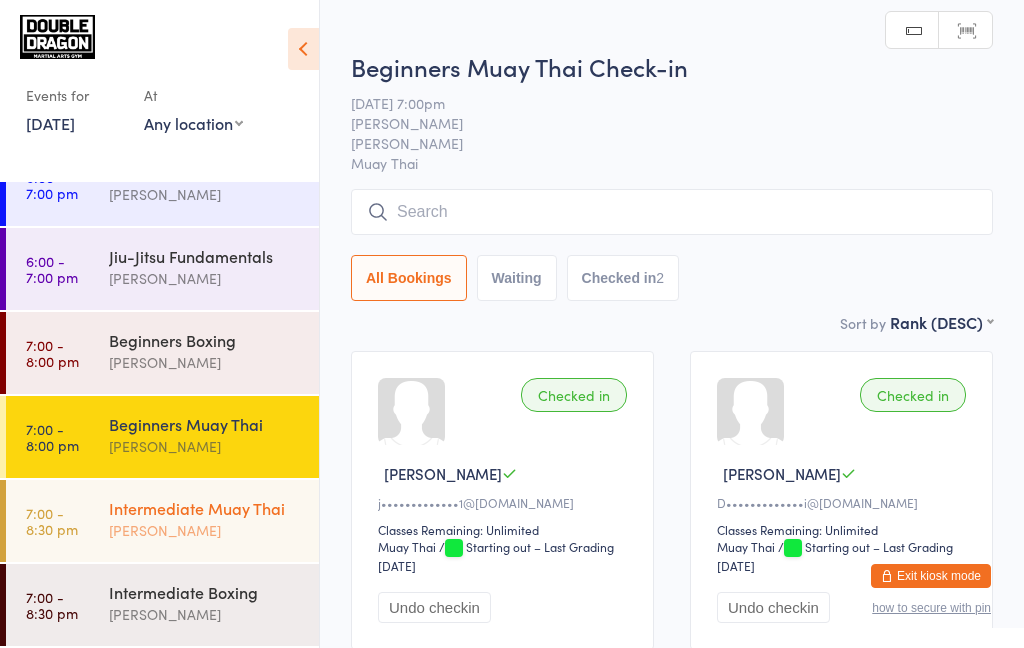 click on "Intermediate Muay Thai [PERSON_NAME]" at bounding box center (214, 519) 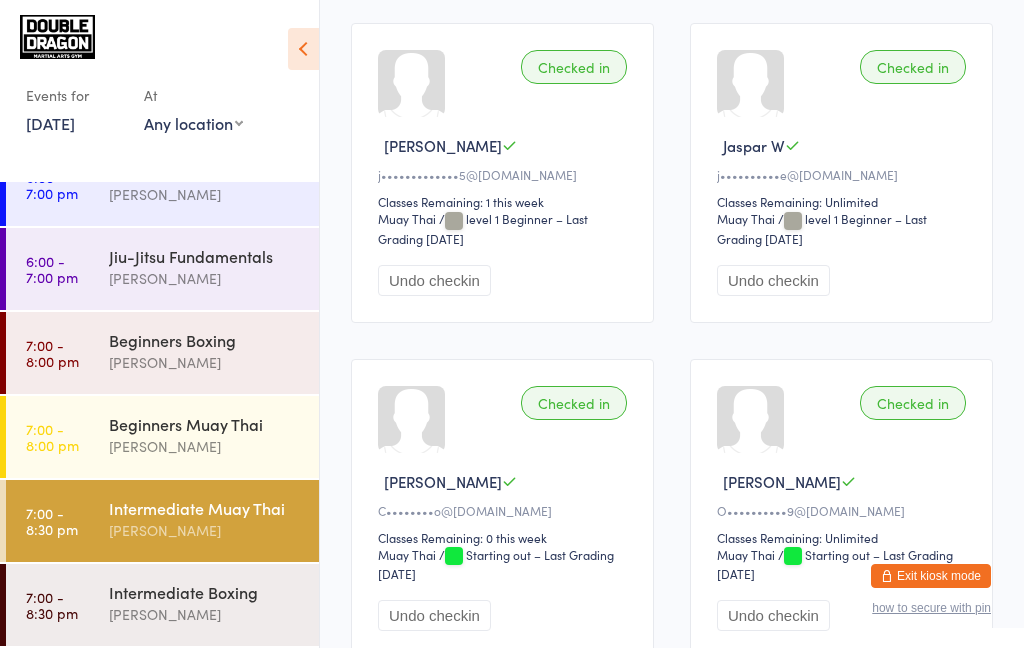 scroll, scrollTop: 994, scrollLeft: 0, axis: vertical 